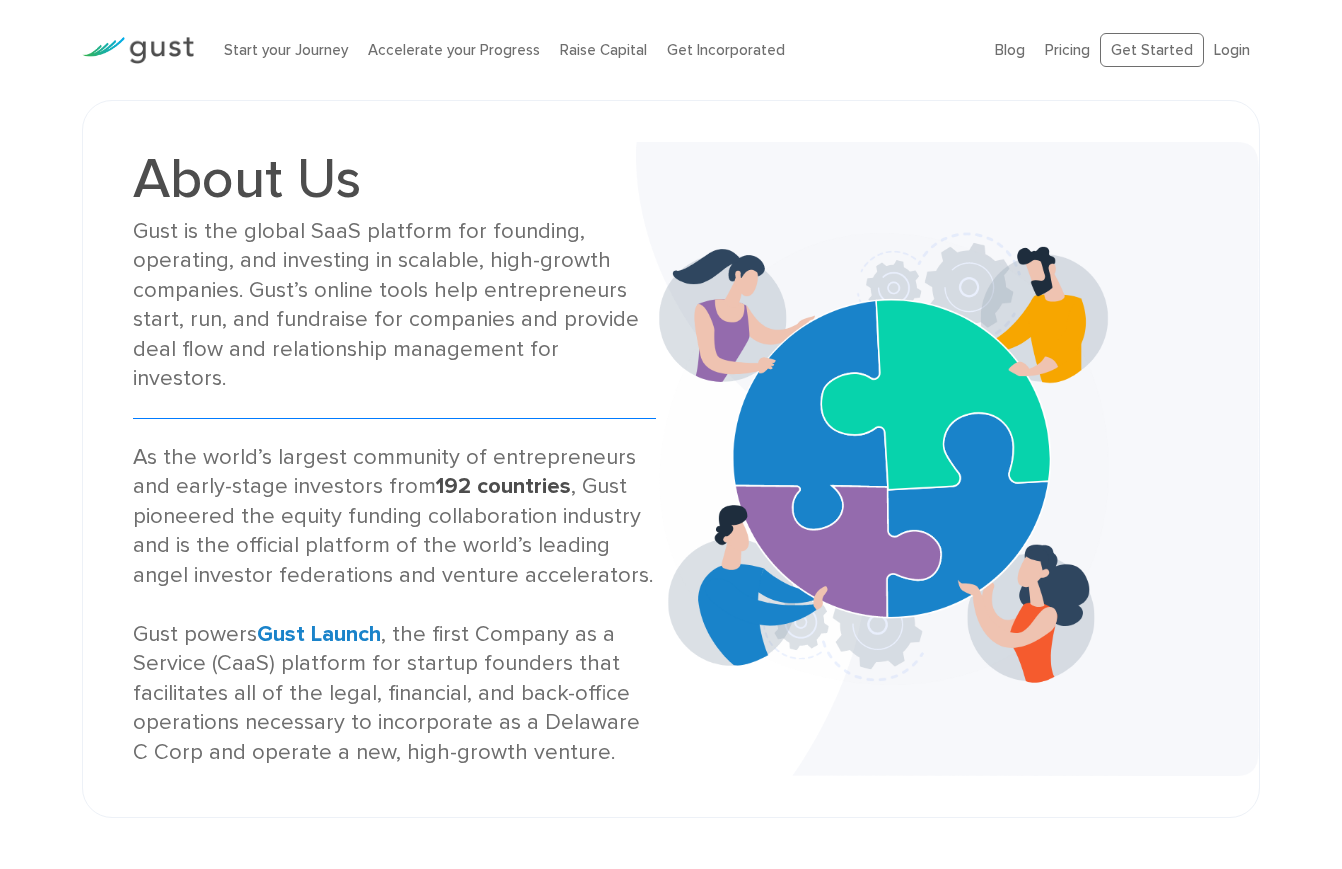 scroll, scrollTop: 0, scrollLeft: 0, axis: both 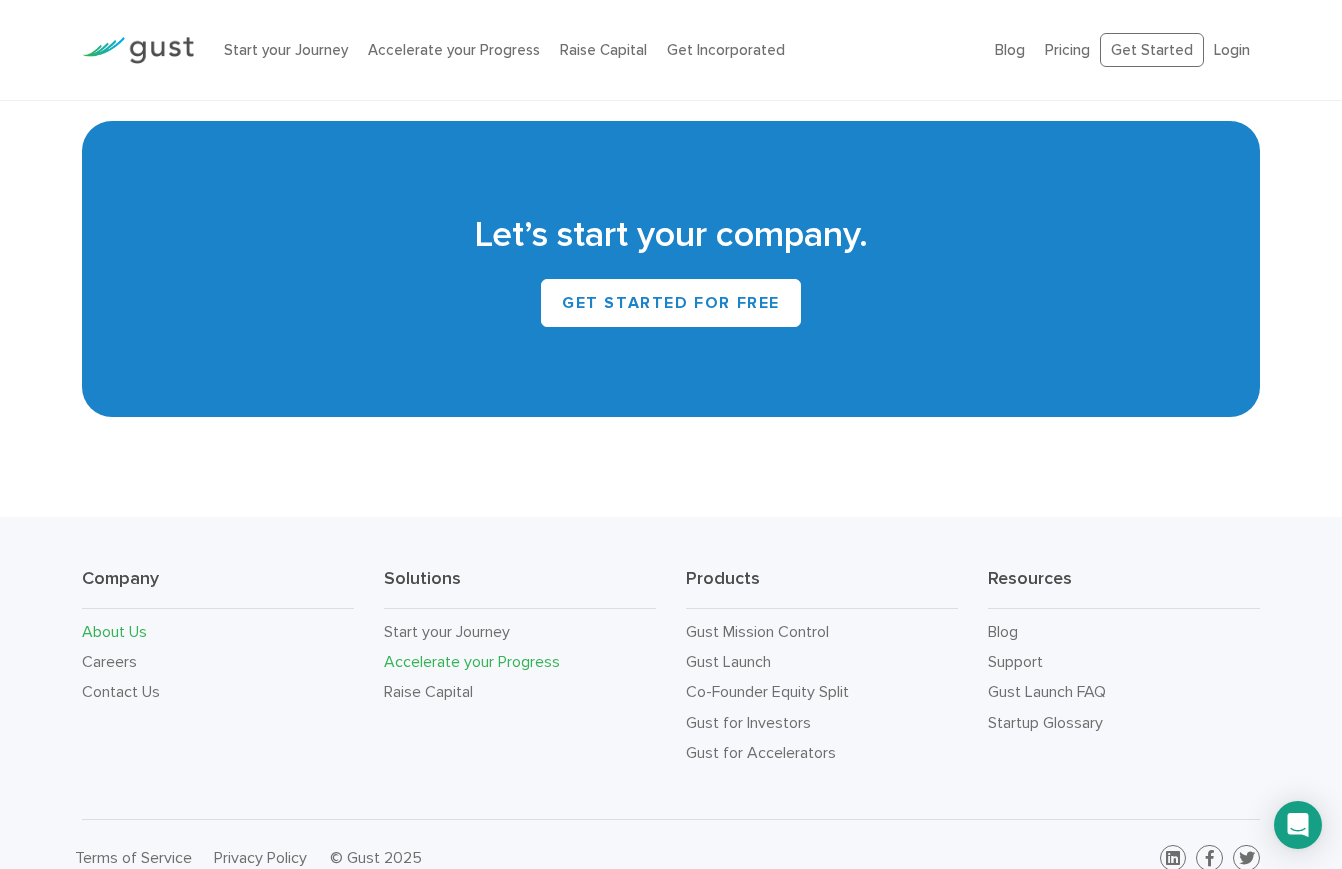 click on "Accelerate your Progress" at bounding box center [472, 661] 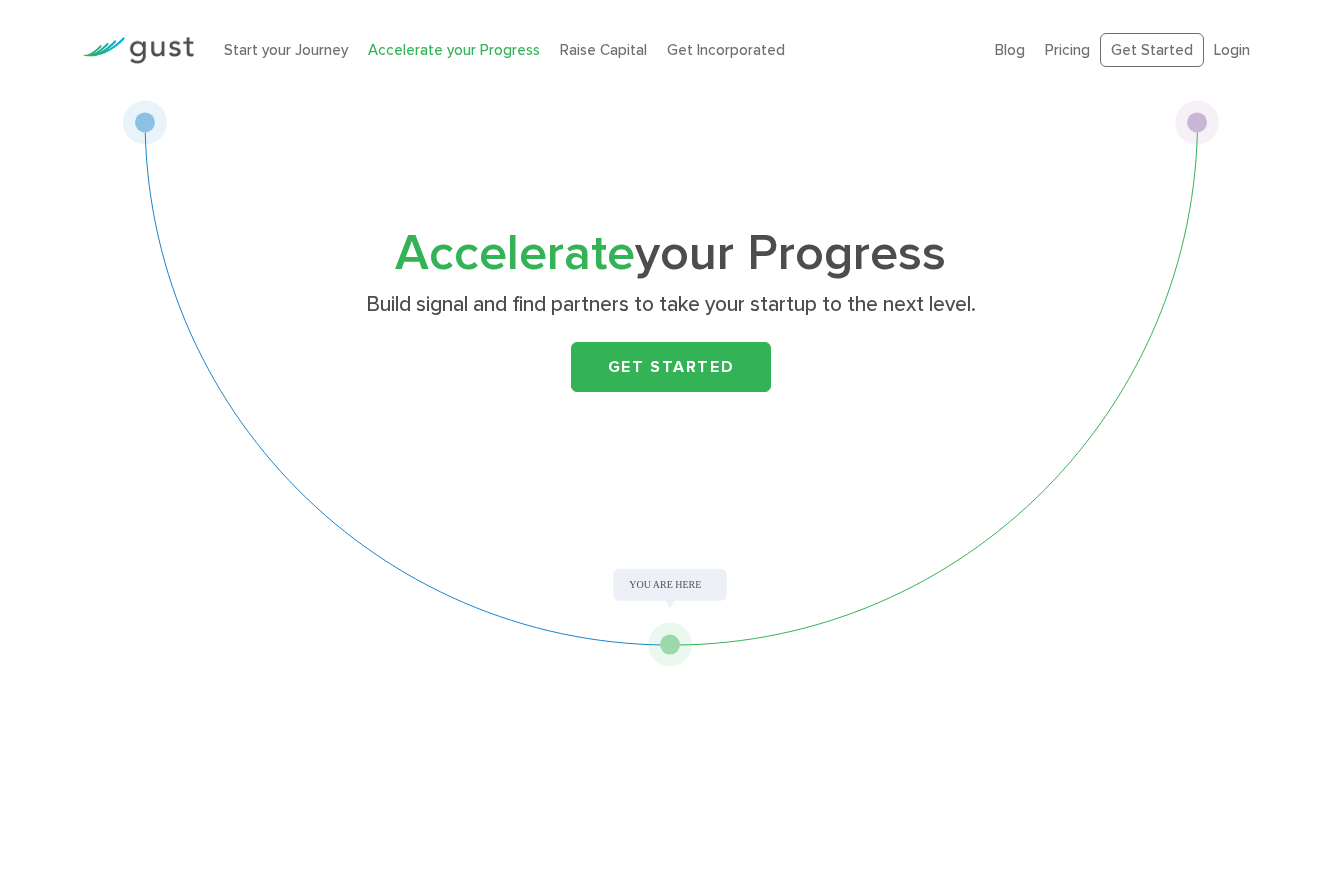 scroll, scrollTop: 0, scrollLeft: 0, axis: both 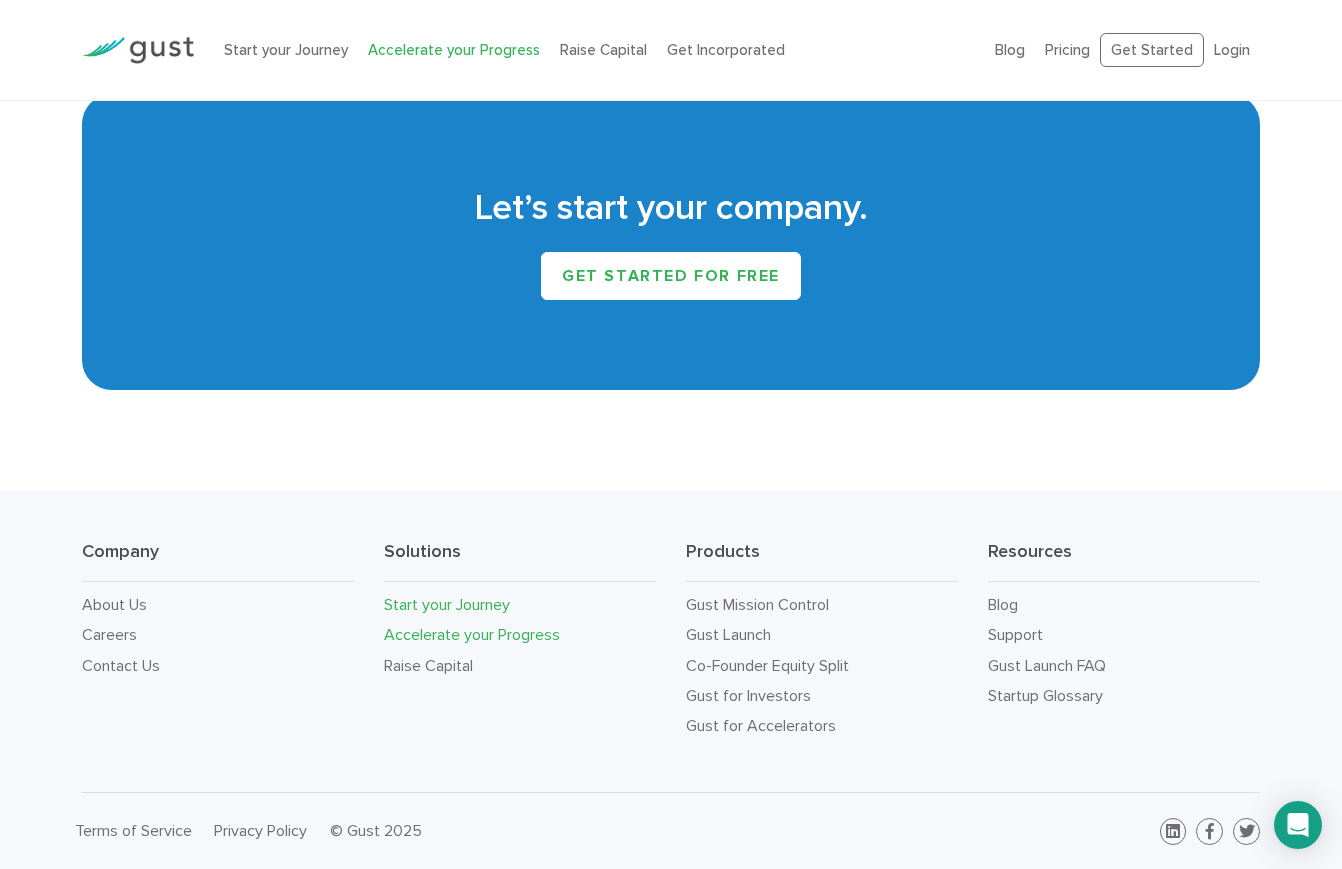 click on "Start your Journey" at bounding box center [447, 604] 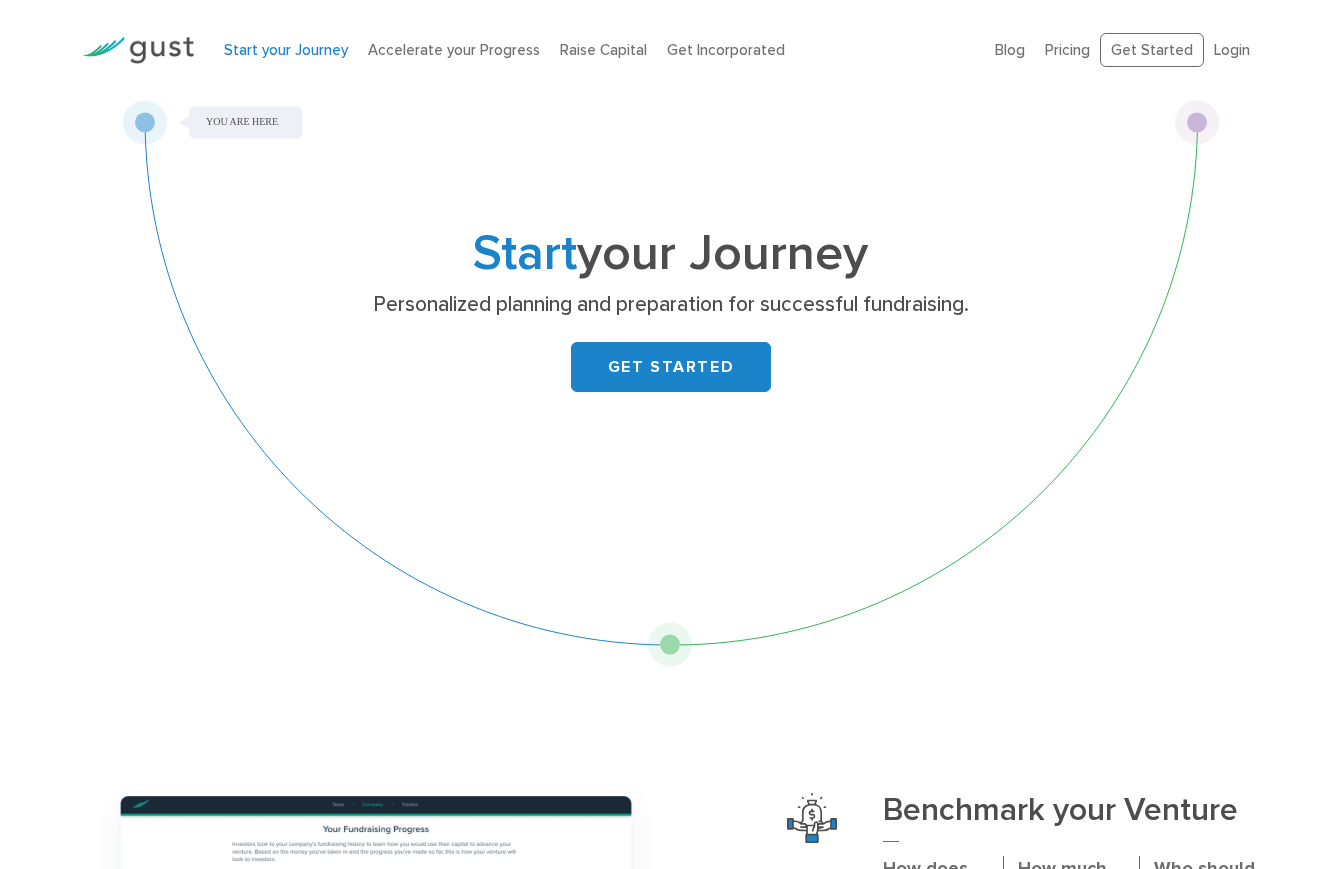scroll, scrollTop: 0, scrollLeft: 0, axis: both 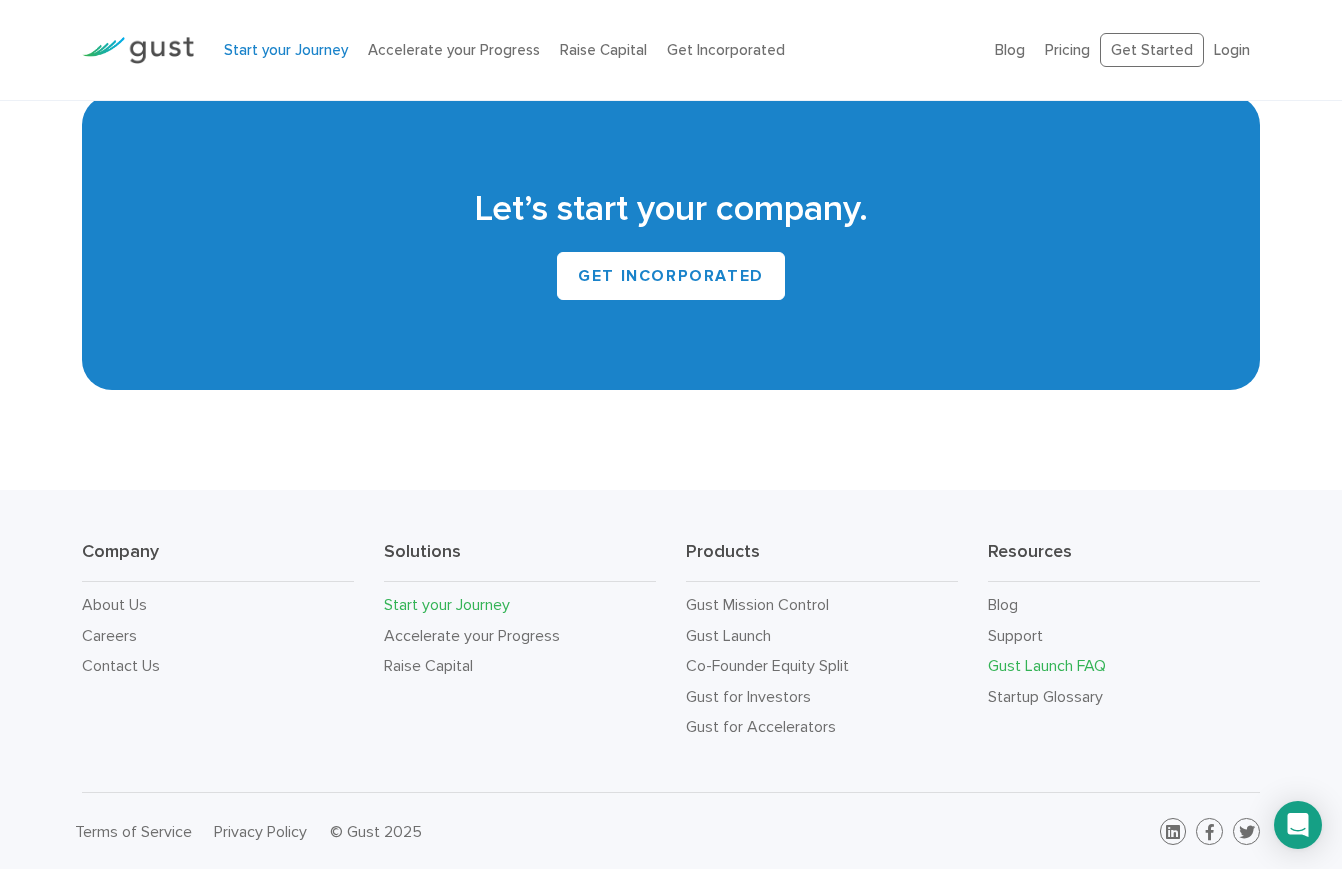 click on "Gust Launch FAQ" at bounding box center [1047, 665] 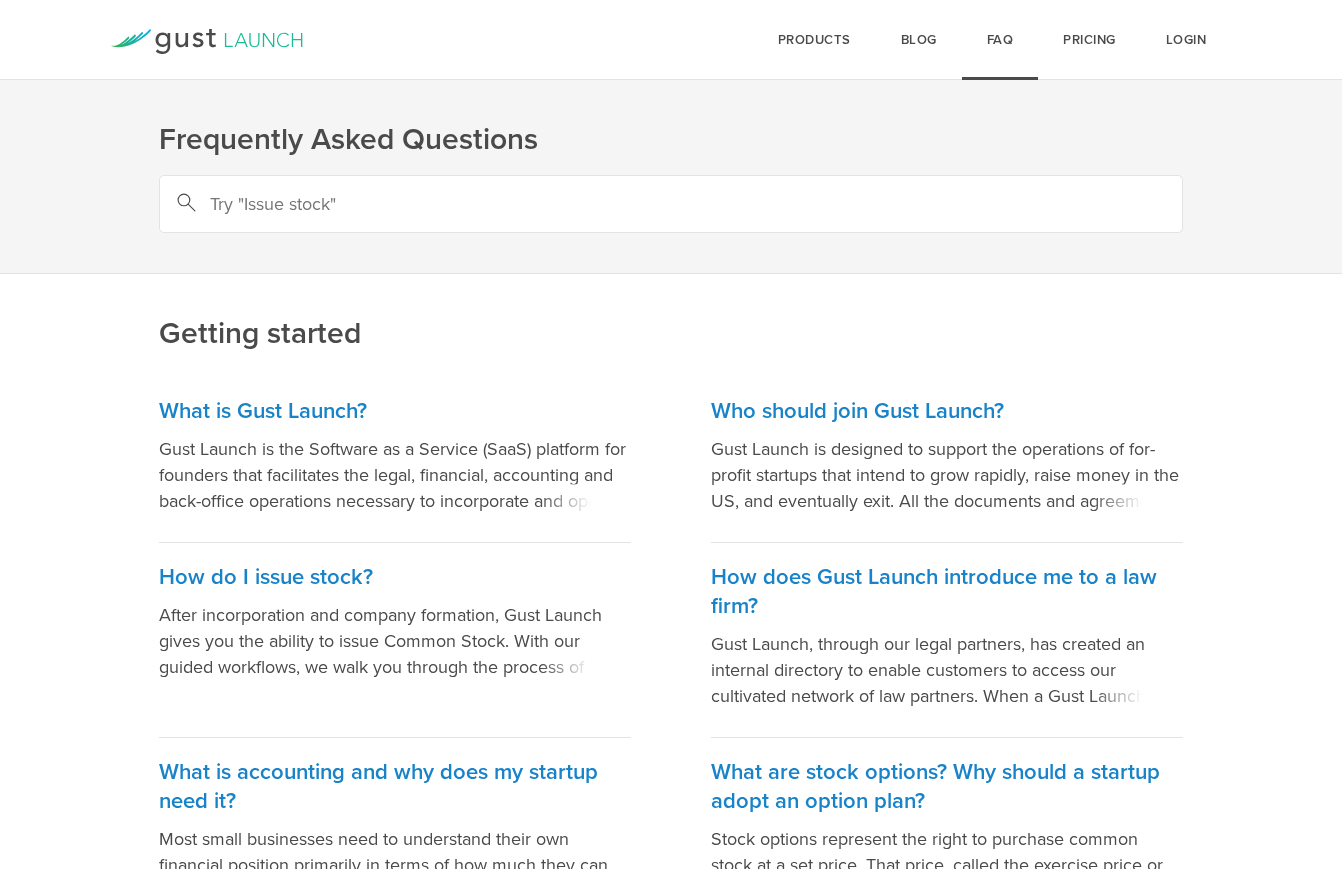 scroll, scrollTop: 0, scrollLeft: 0, axis: both 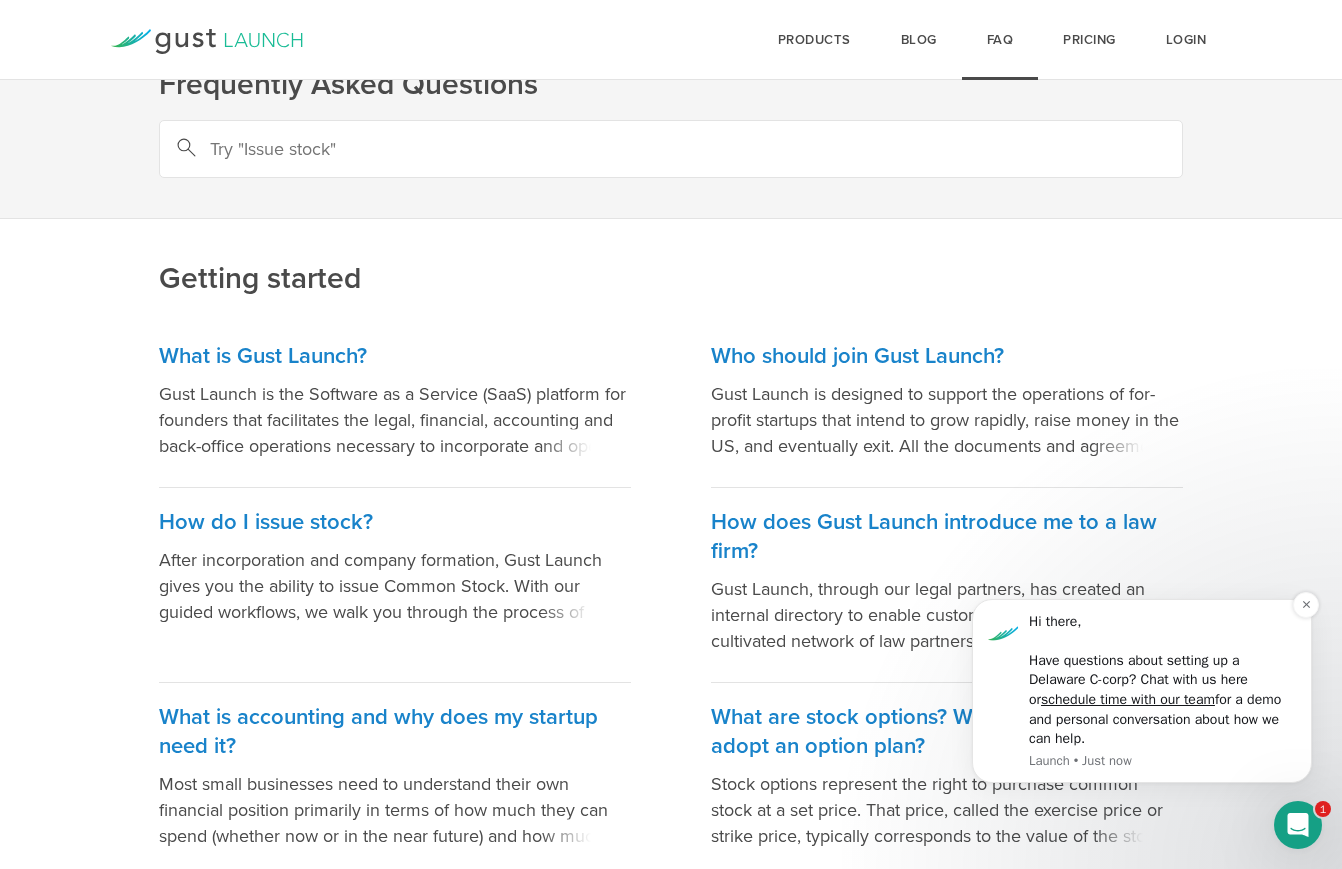 click on "Hi there, Have questions about setting up a Delaware C-corp? Chat with us here or  schedule time with our team  for a demo and personal conversation about how we can help." at bounding box center [1163, 680] 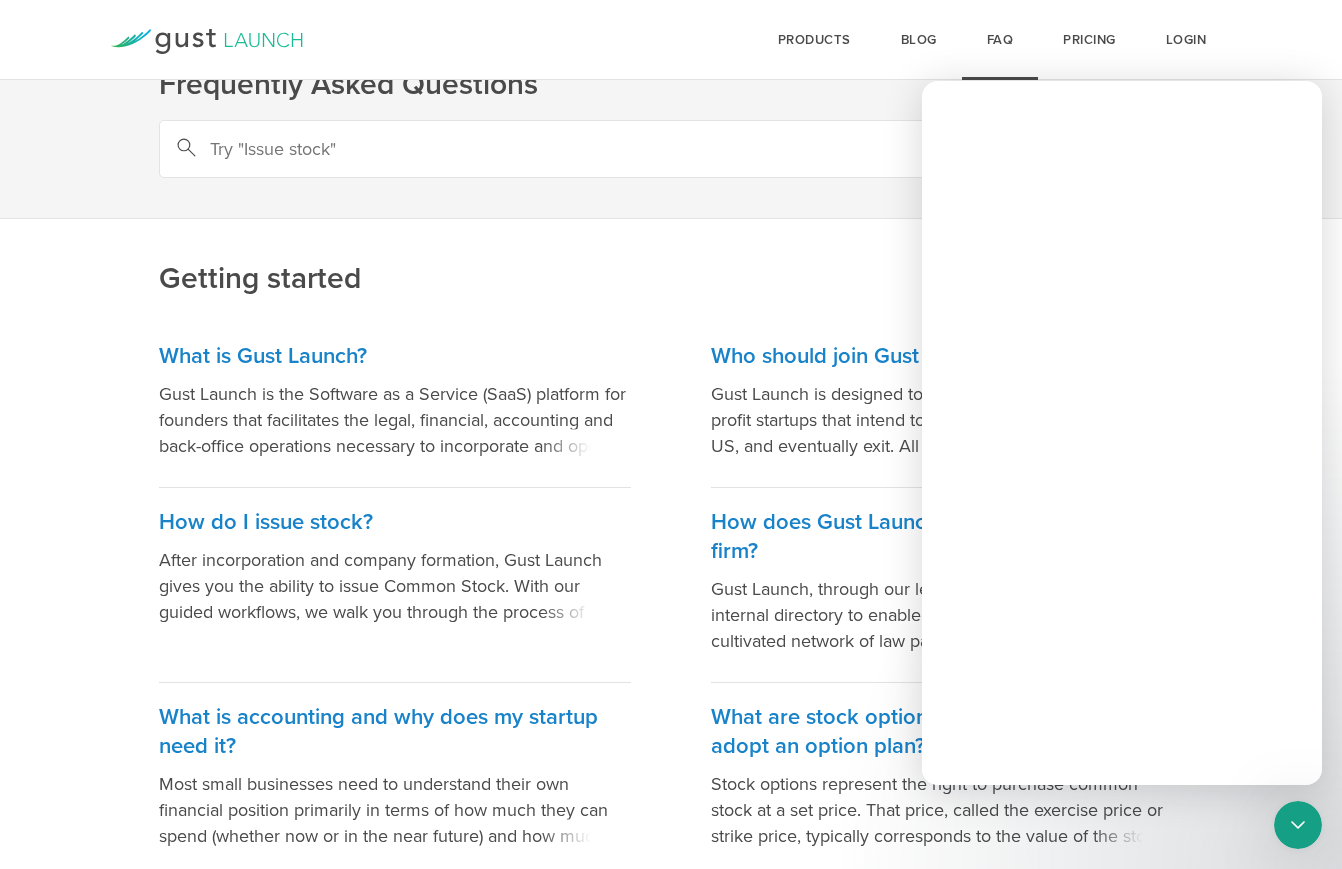 scroll, scrollTop: 0, scrollLeft: 0, axis: both 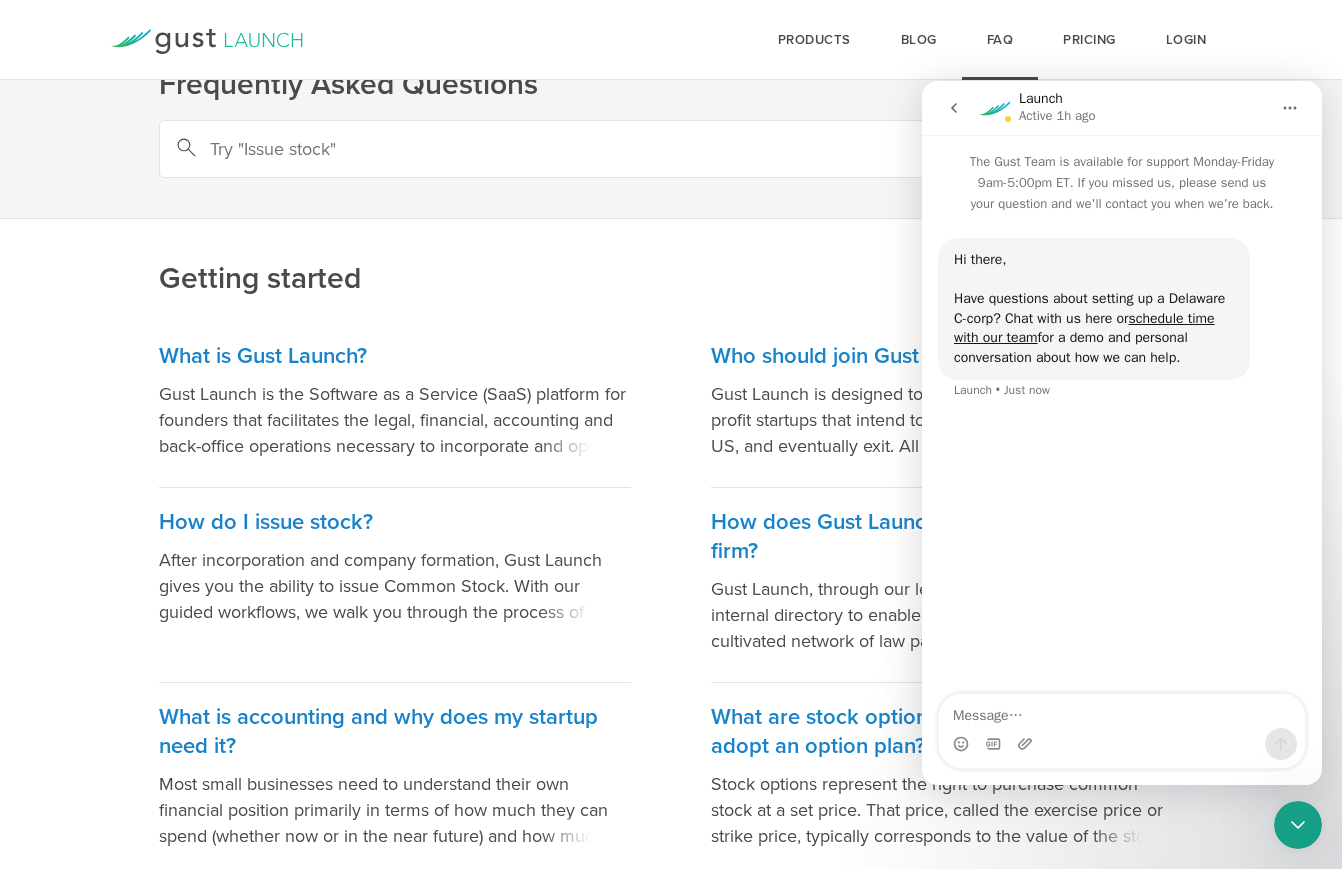 click 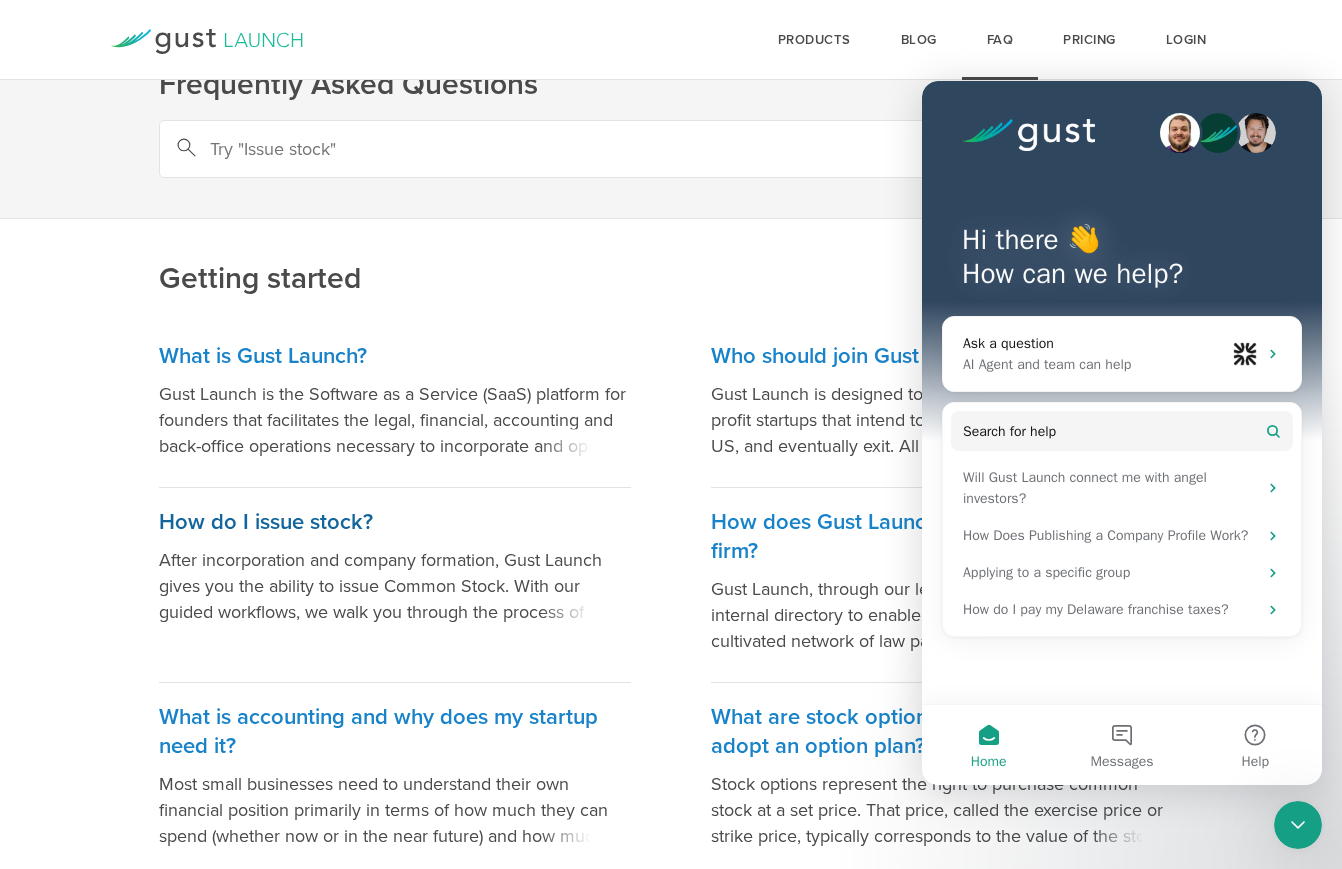 click at bounding box center [586, 610] 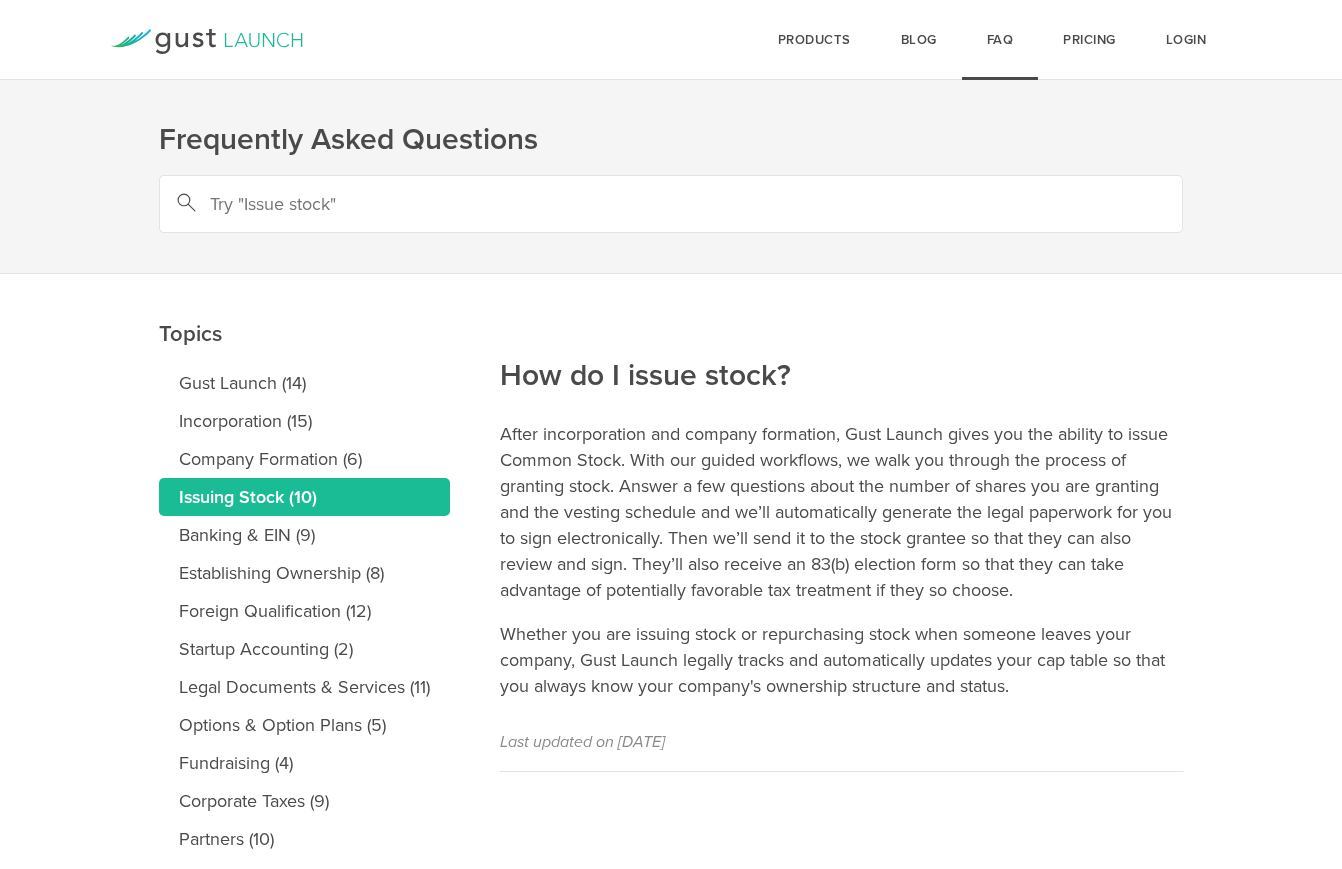 scroll, scrollTop: 0, scrollLeft: 0, axis: both 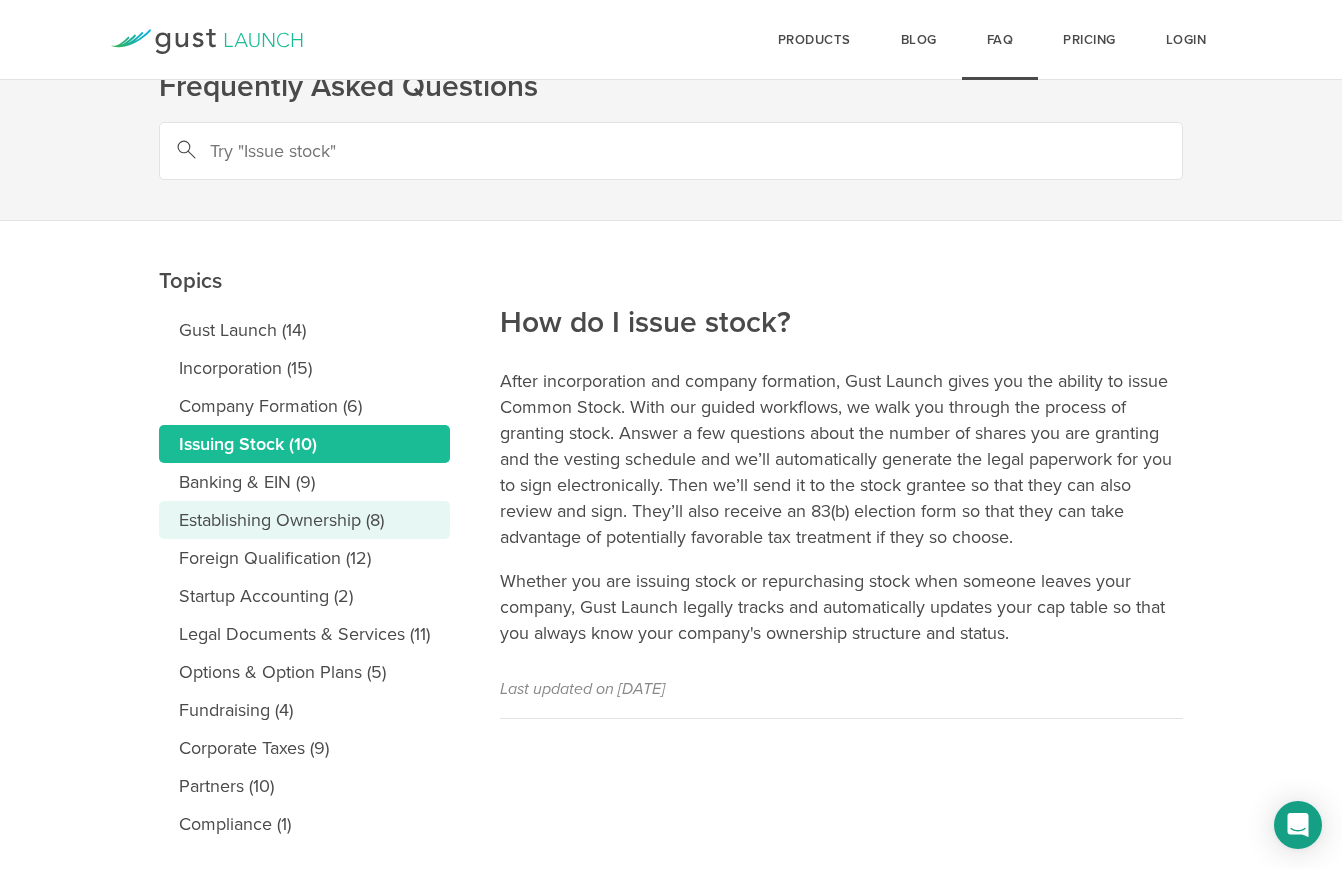 click on "Establishing Ownership (8)" at bounding box center (304, 520) 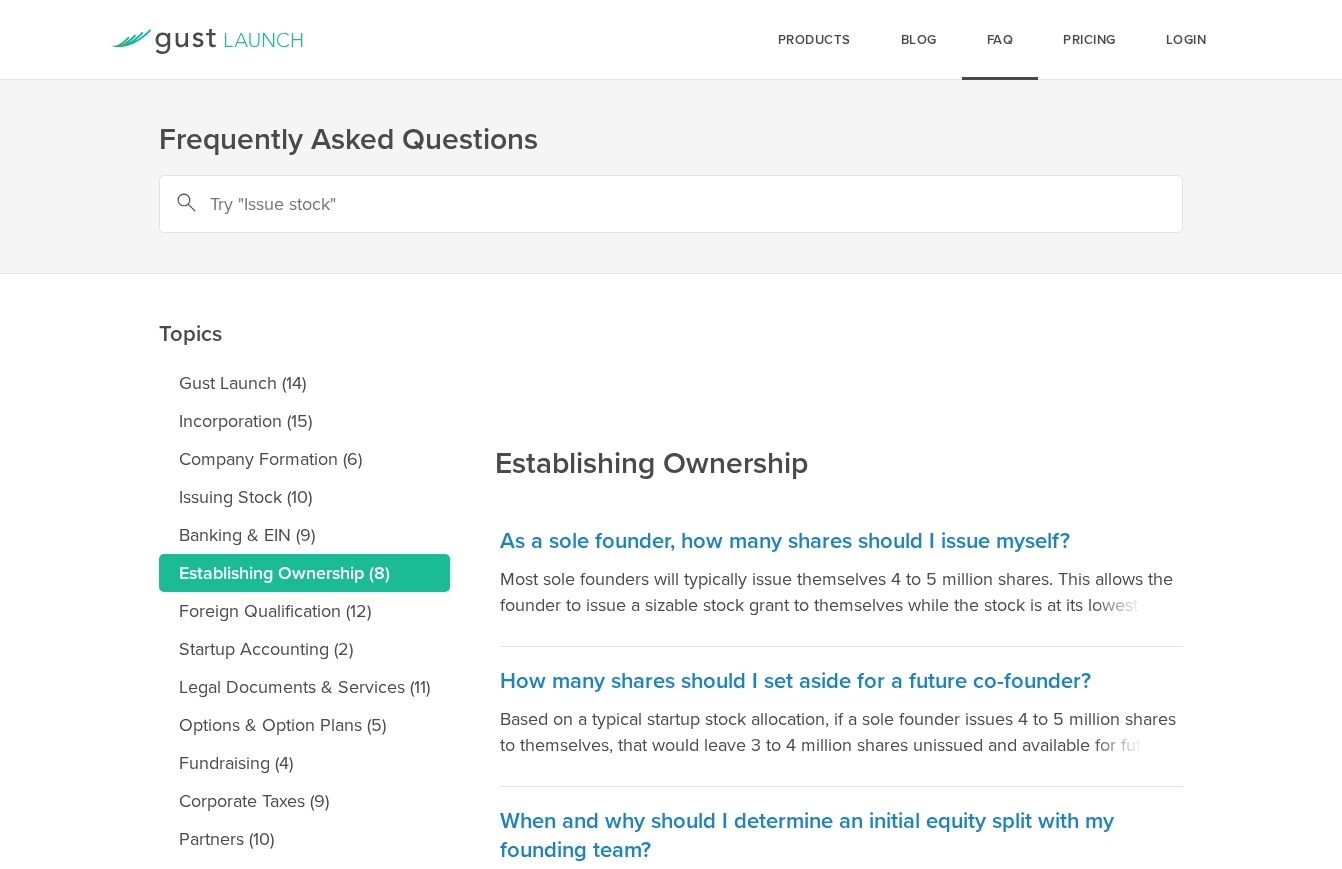 scroll, scrollTop: 0, scrollLeft: 0, axis: both 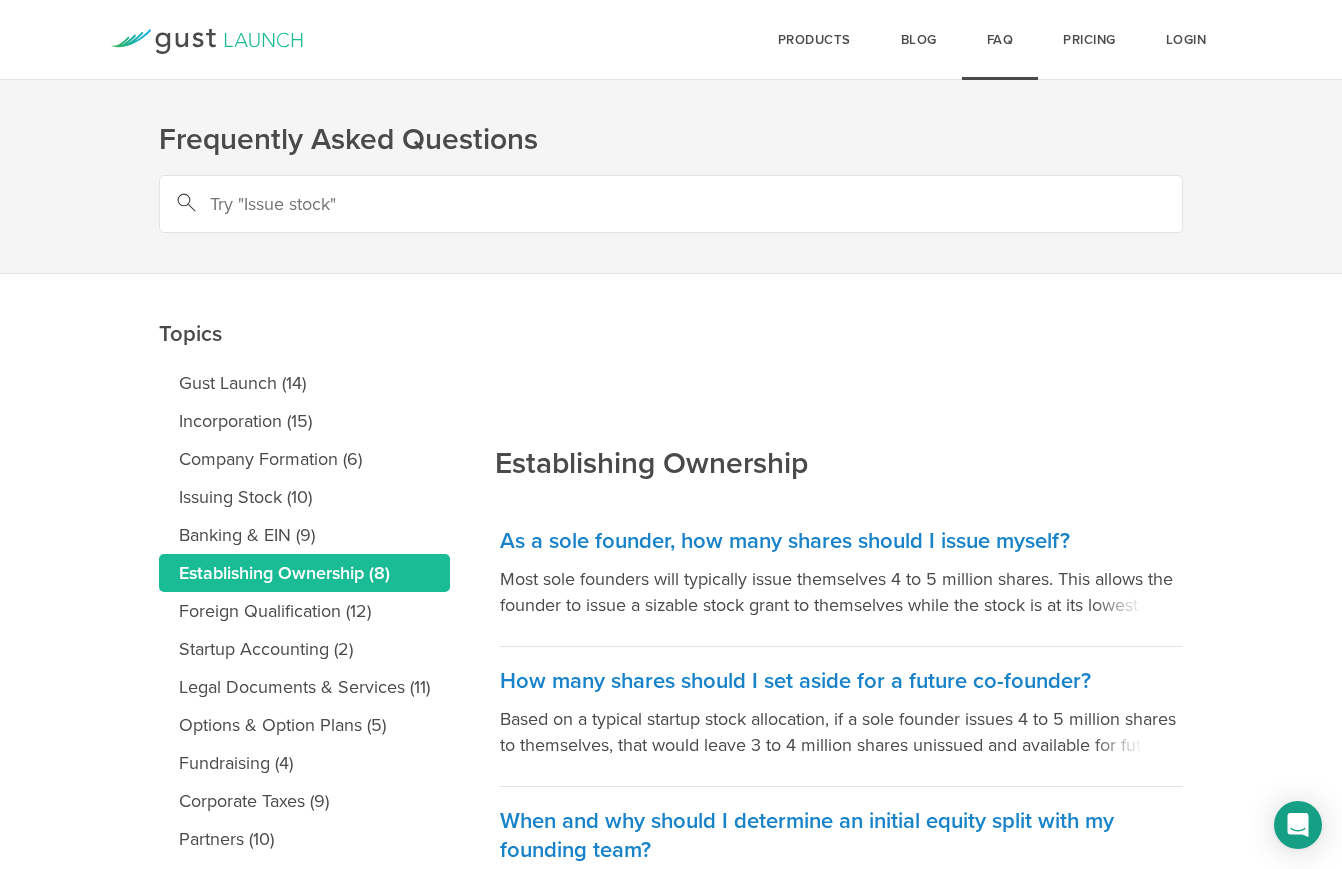 click on "Frequently Asked Questions" at bounding box center [671, 137] 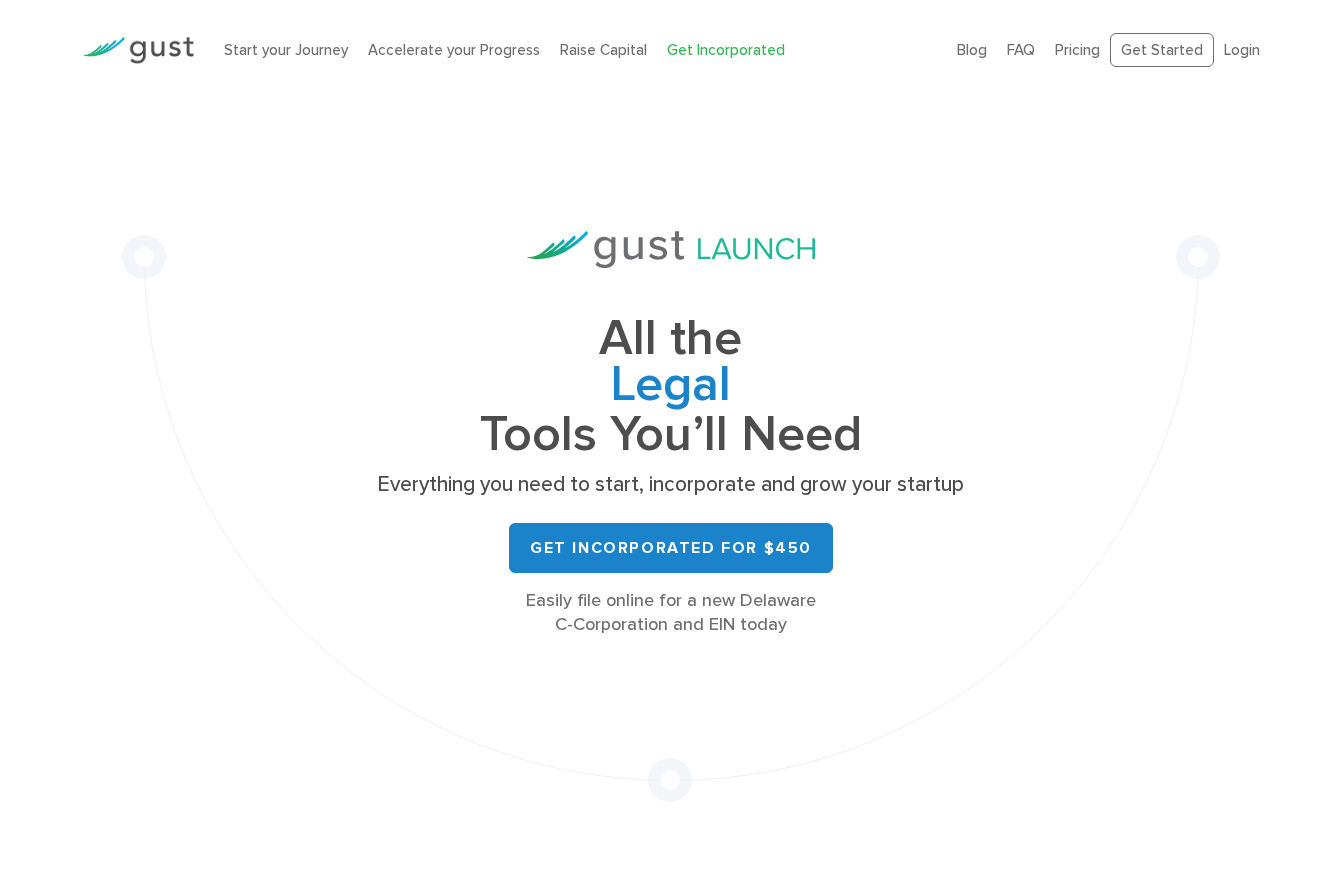 scroll, scrollTop: 0, scrollLeft: 0, axis: both 